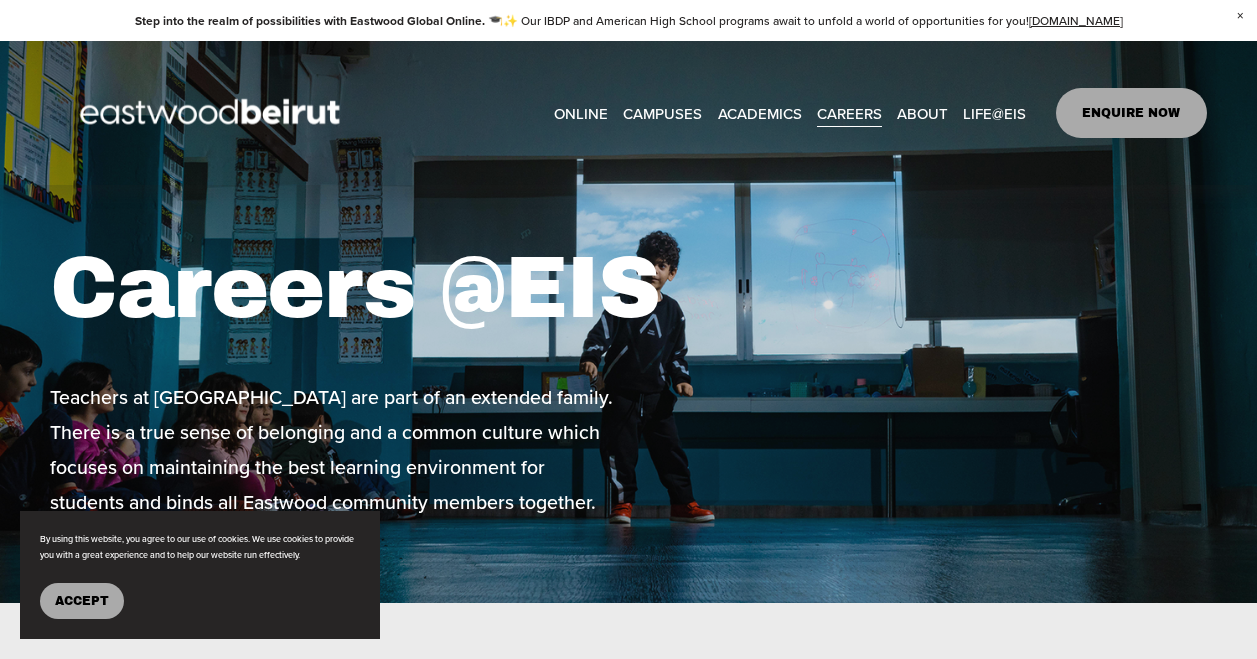 scroll, scrollTop: 0, scrollLeft: 0, axis: both 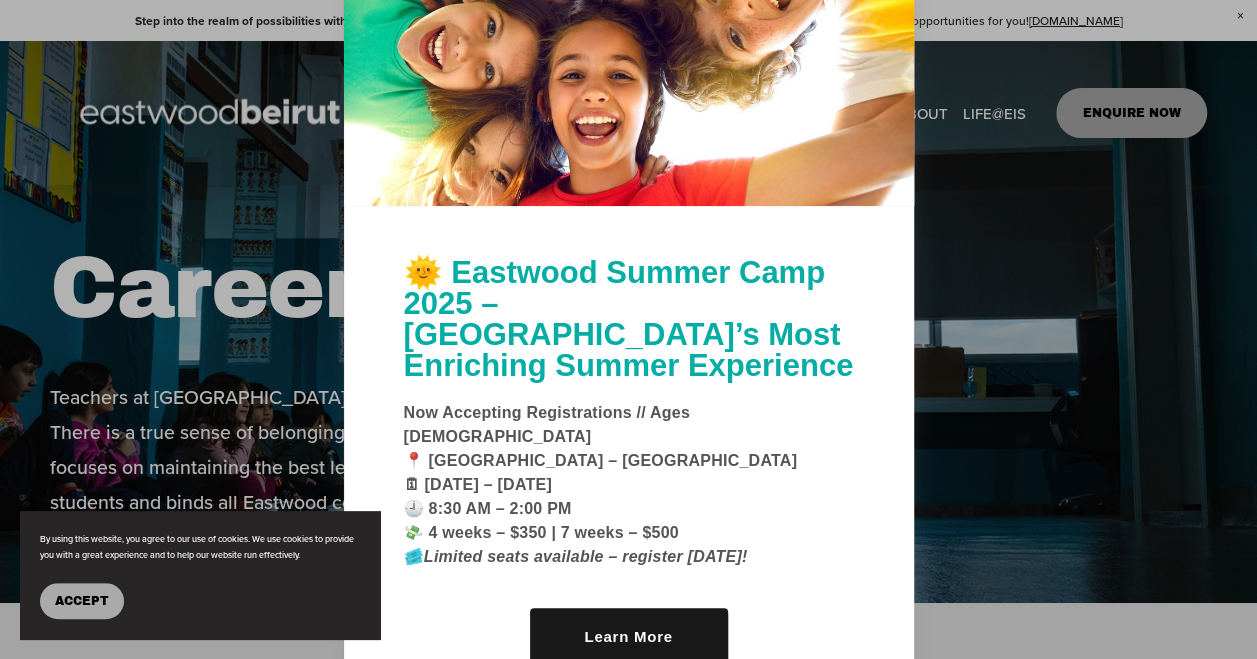 click on "Accept" at bounding box center [82, 601] 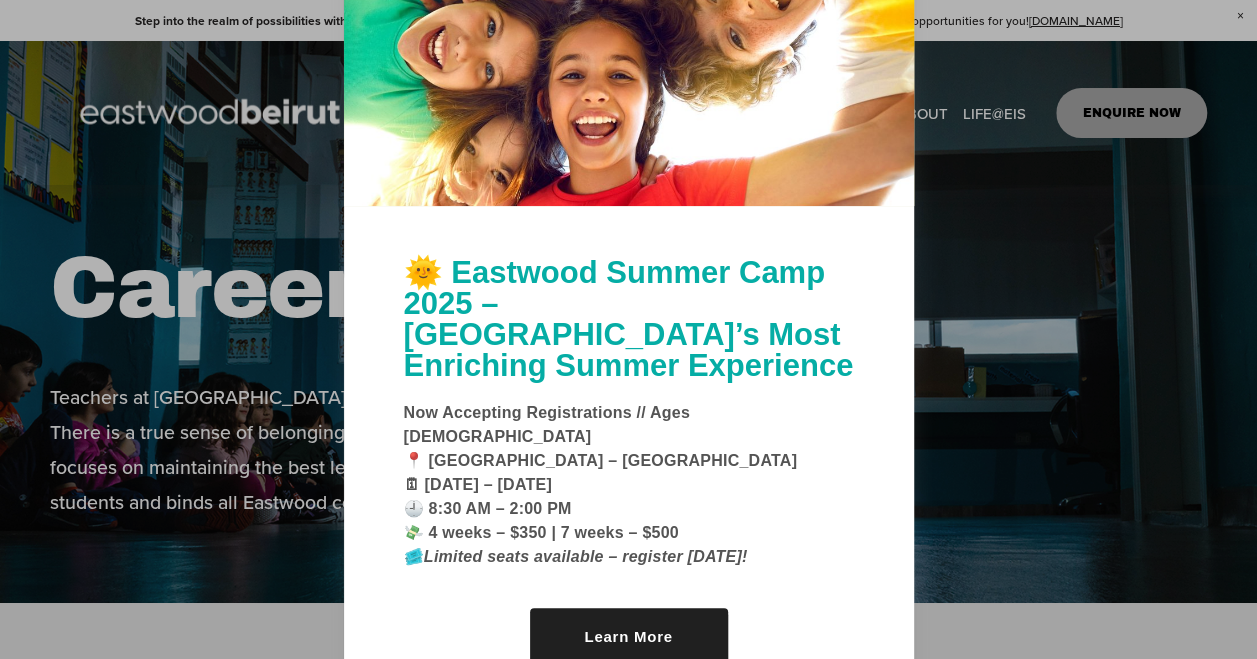 click on "Learn More" at bounding box center (629, 636) 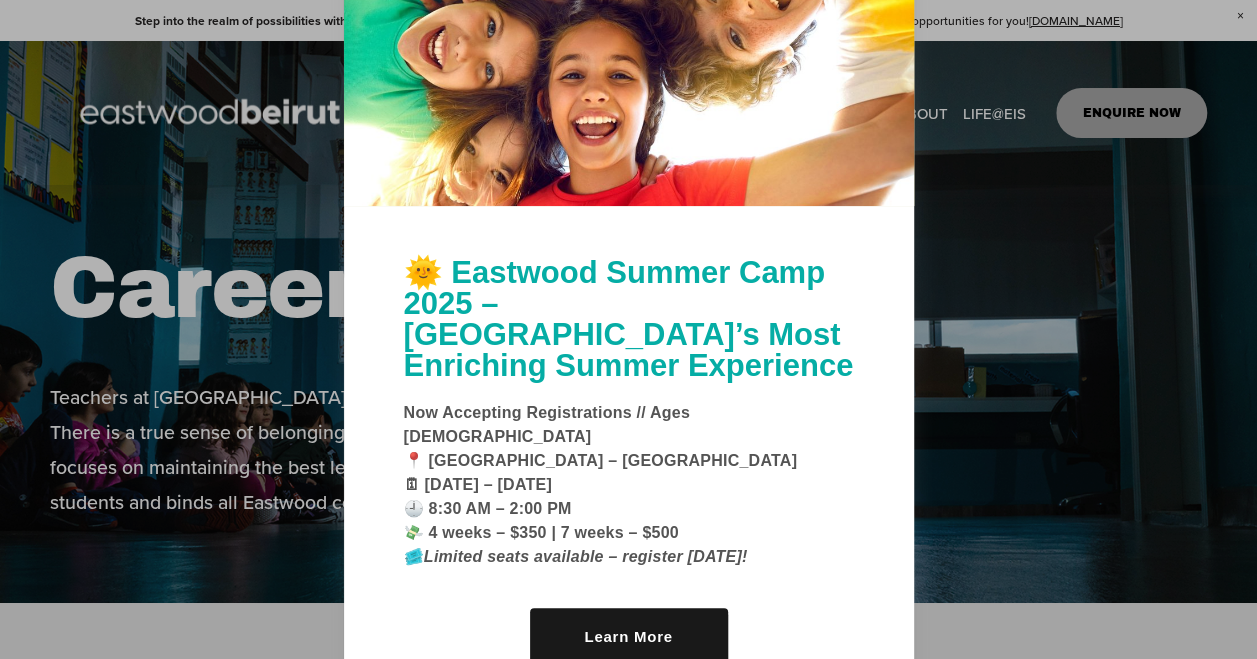 click at bounding box center (628, 329) 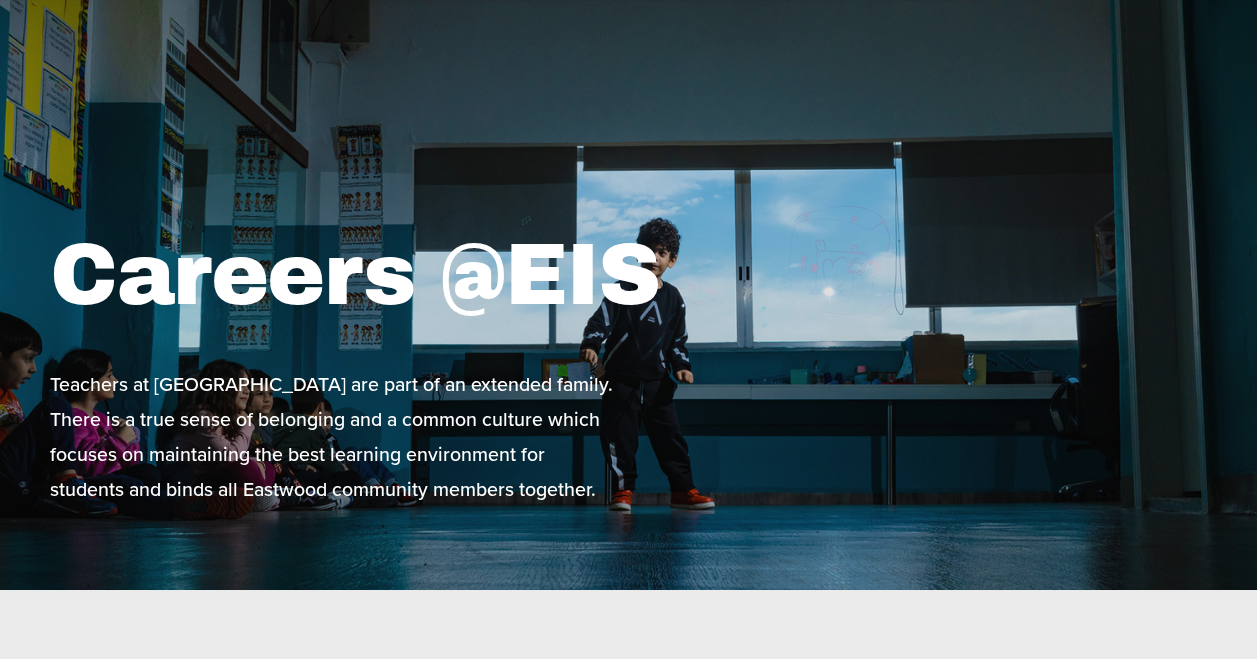 scroll, scrollTop: 0, scrollLeft: 0, axis: both 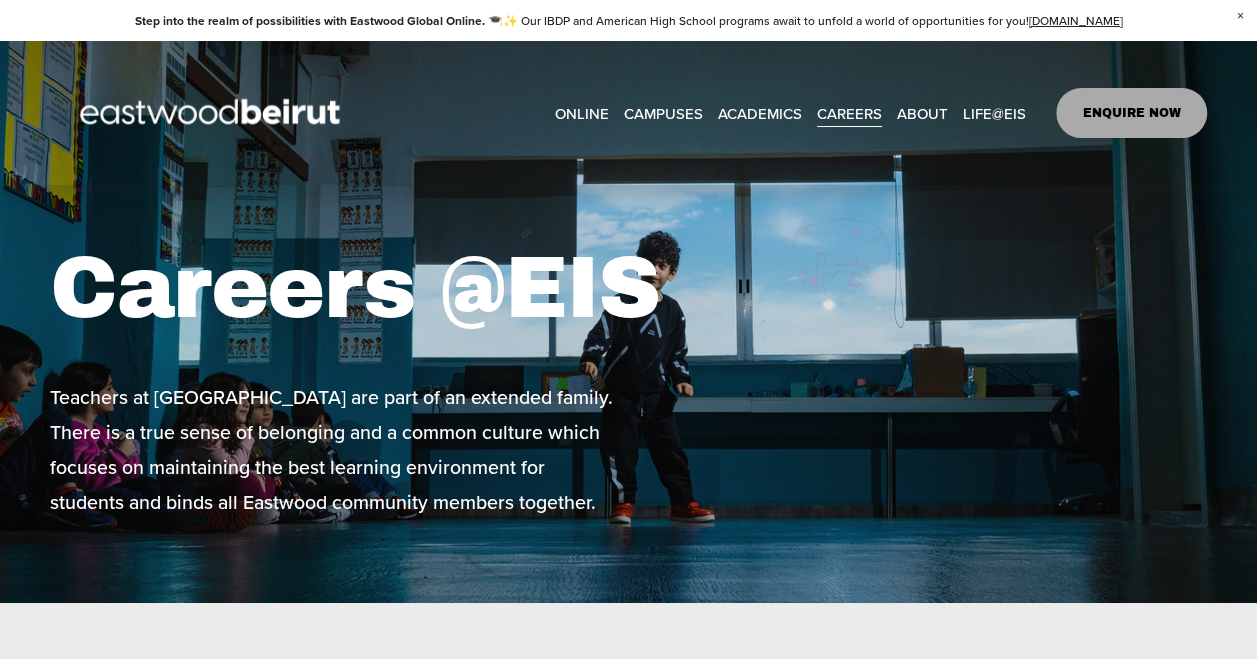 click on "Academics" at bounding box center (0, 0) 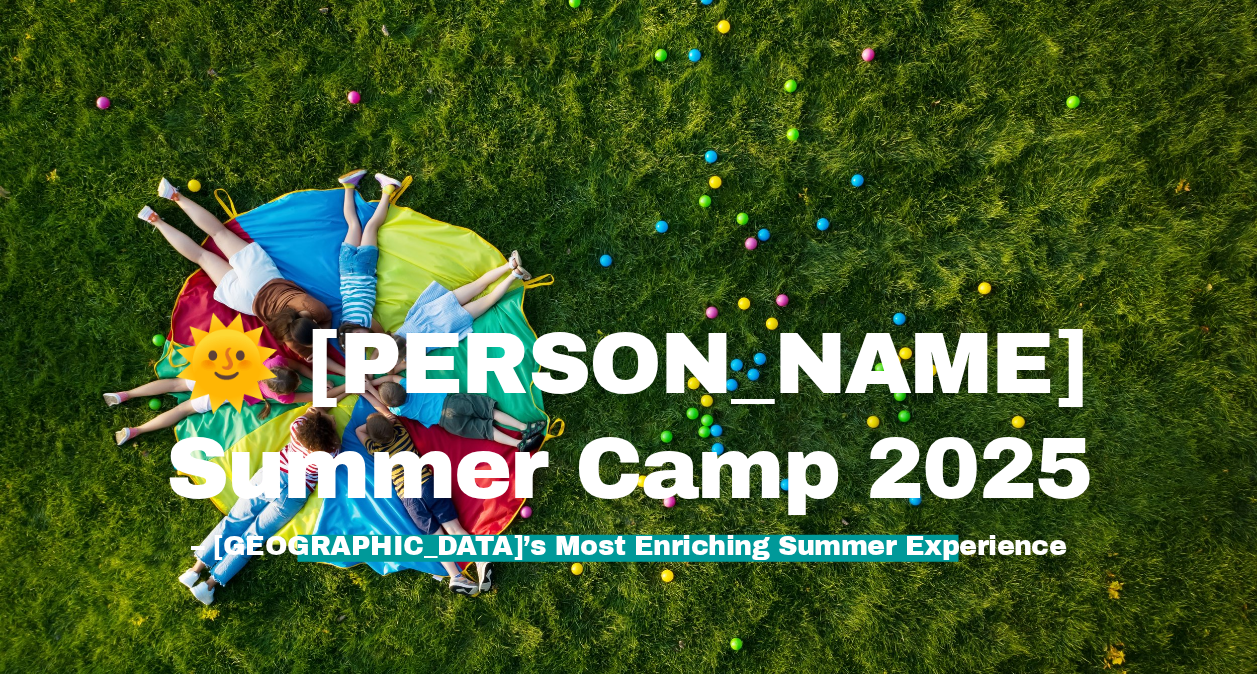 scroll, scrollTop: 705, scrollLeft: 0, axis: vertical 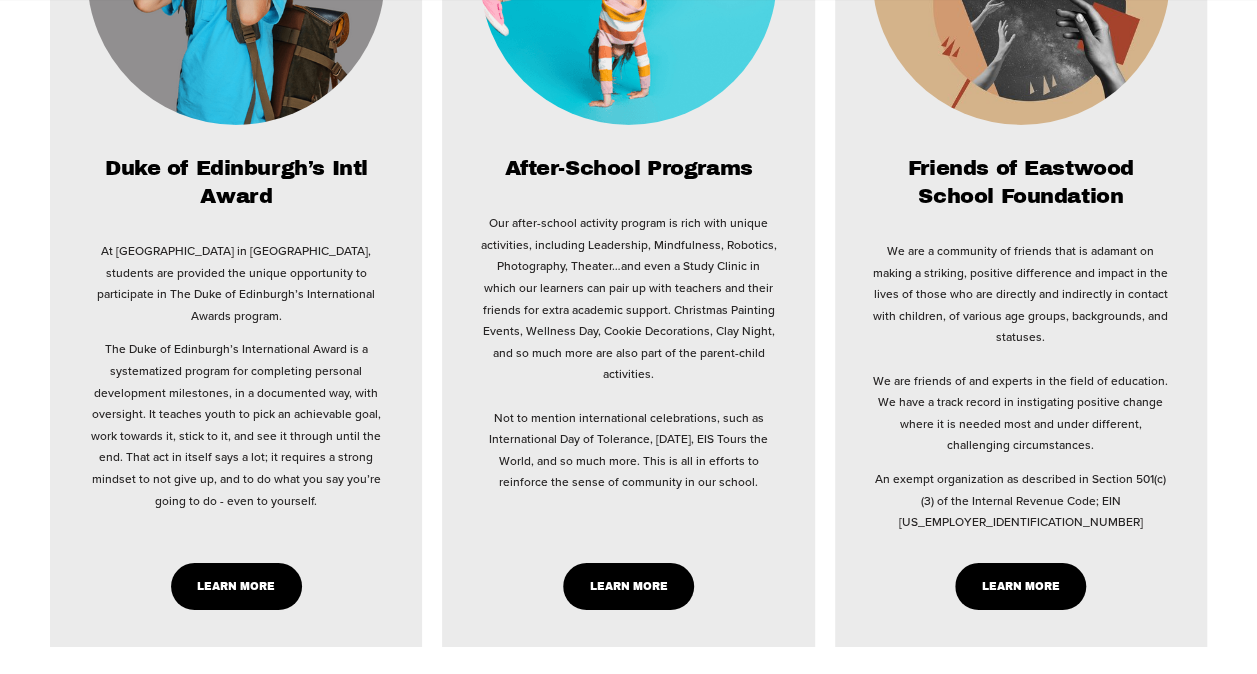 click on "Learn More" 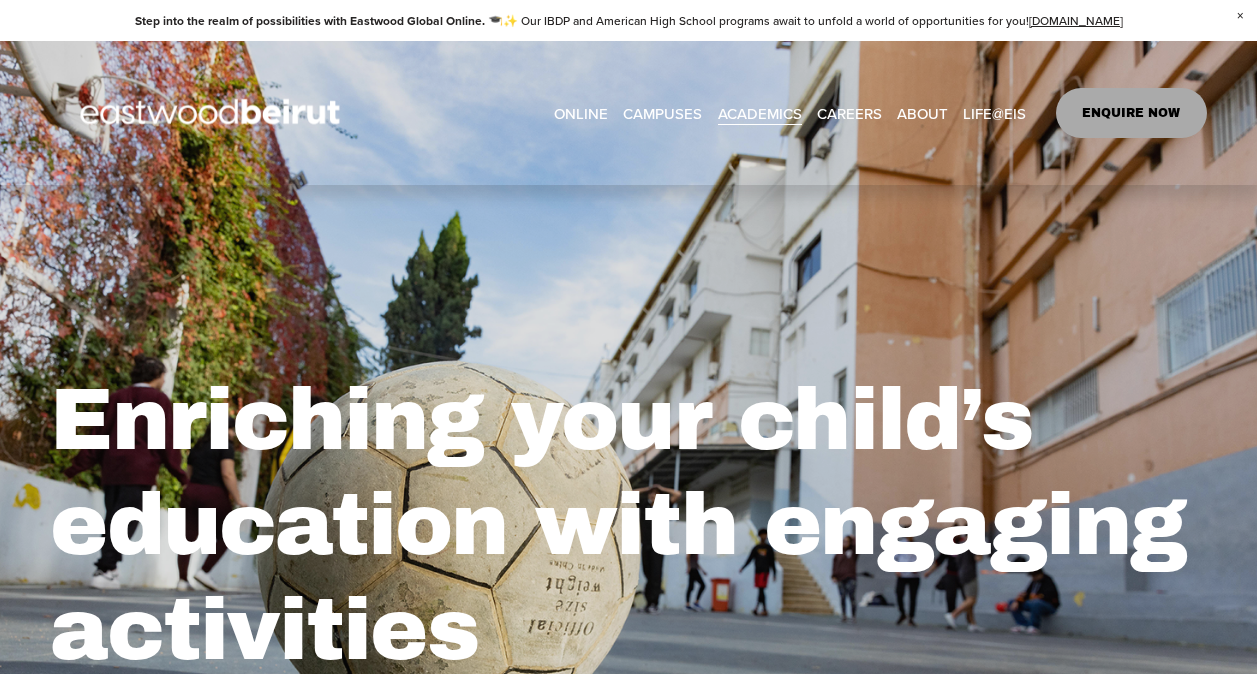 scroll, scrollTop: 0, scrollLeft: 0, axis: both 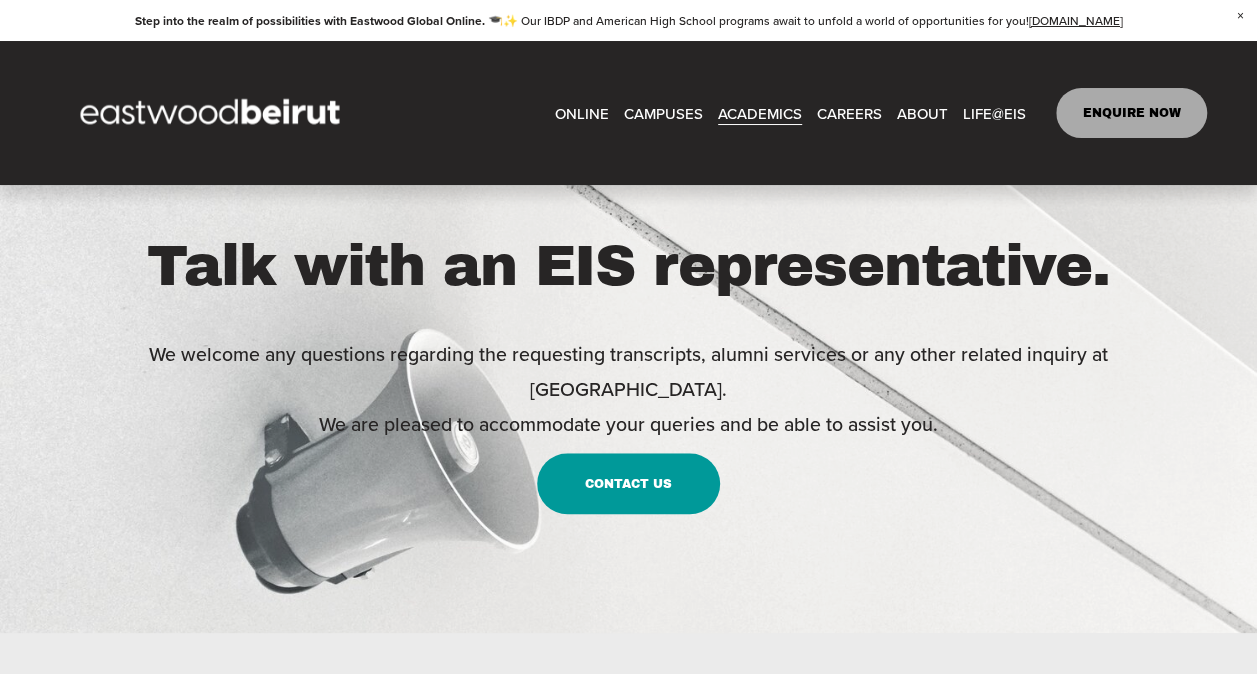 click on "Contact Us" at bounding box center [629, 483] 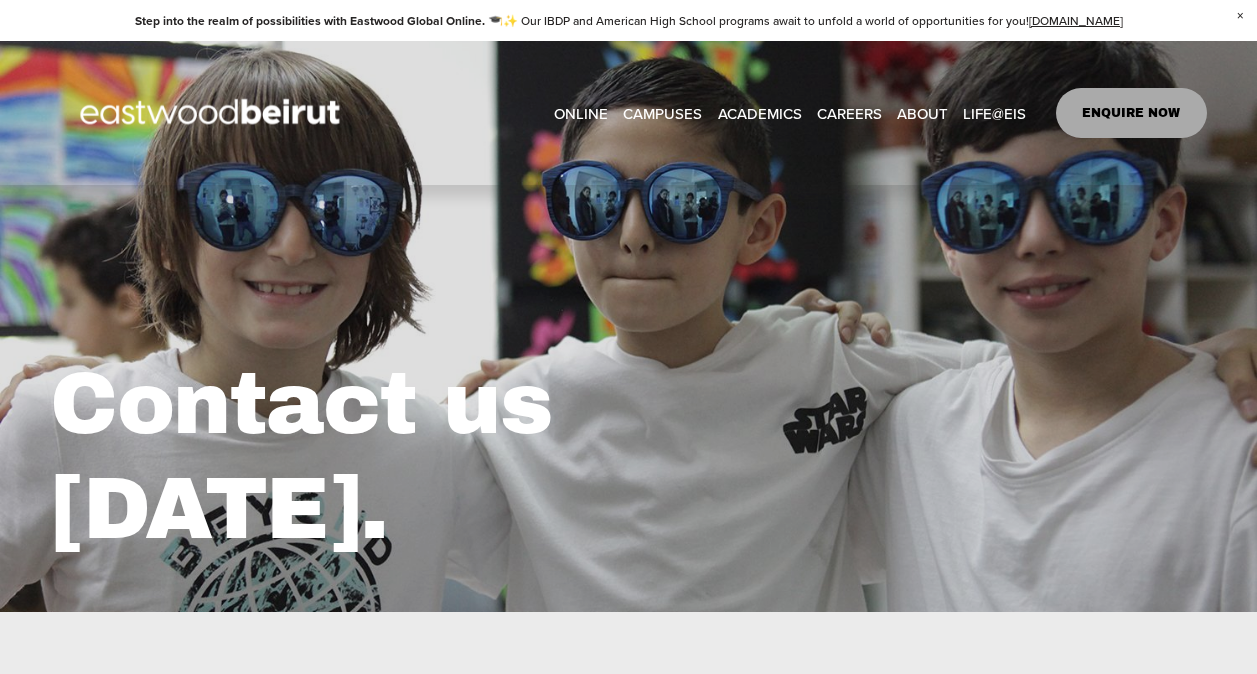 scroll, scrollTop: 0, scrollLeft: 0, axis: both 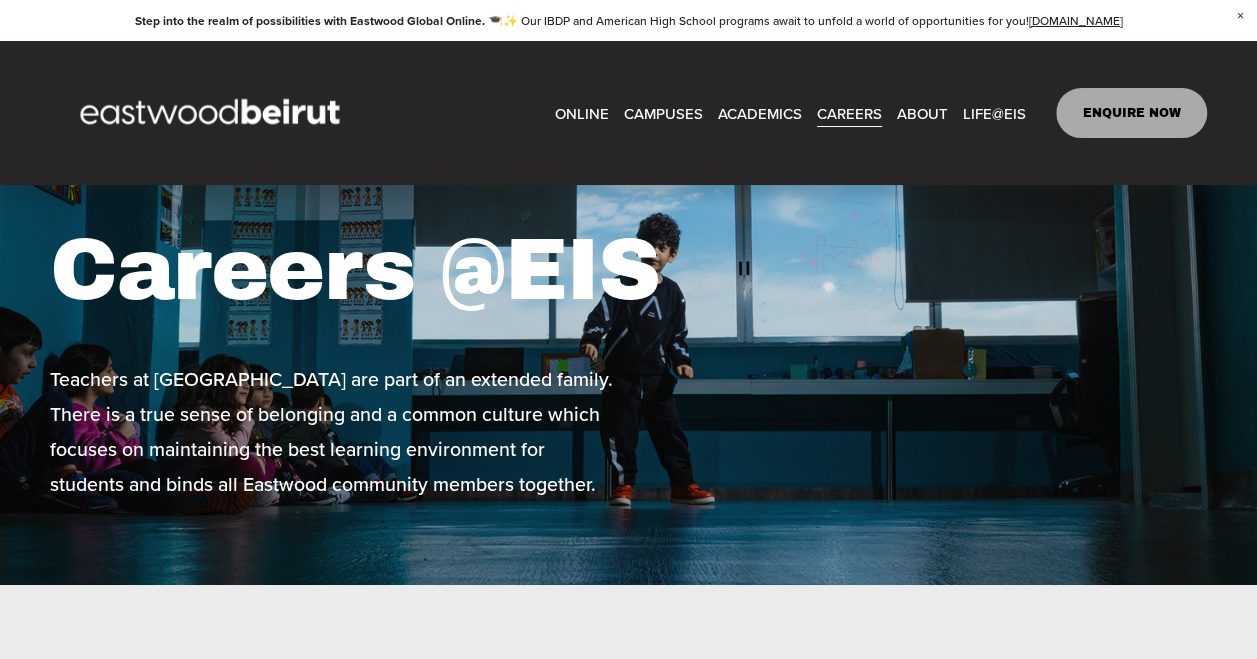 click on "Careers @EIS
Teachers at Eastwood Schools are part of an extended family. There is a true sense of belonging and a common culture which focuses on maintaining the best learning environment for students and binds all Eastwood community members together." at bounding box center [628, 360] 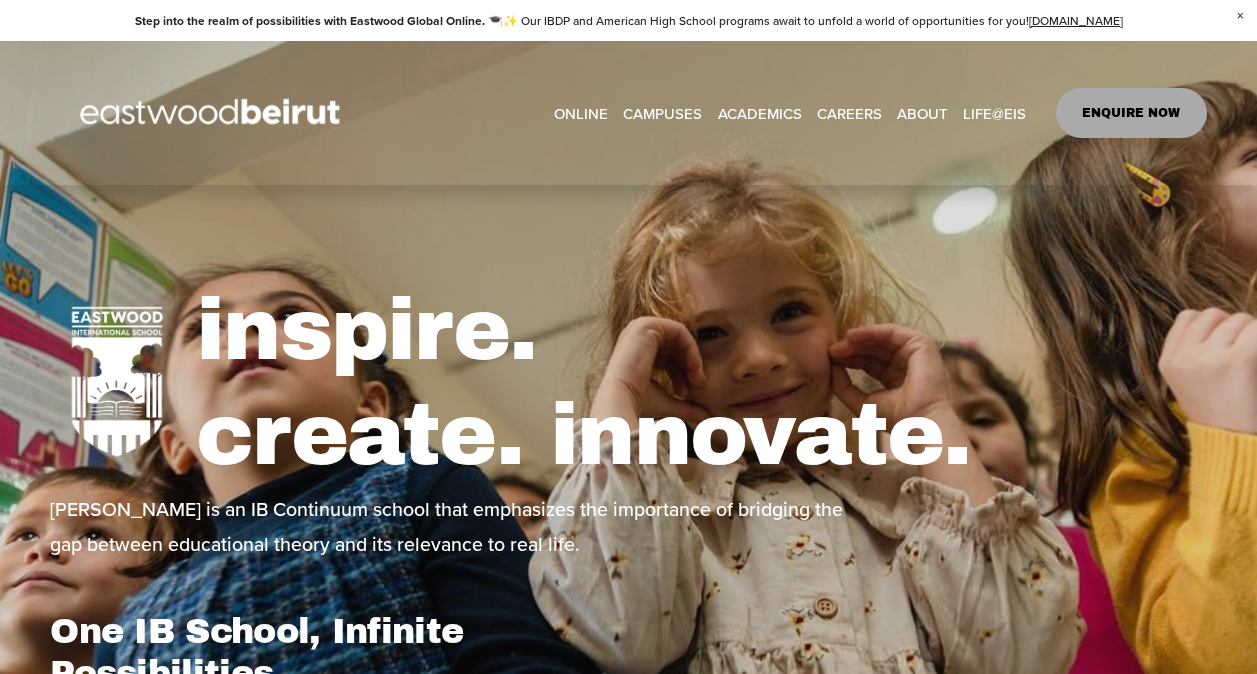 scroll, scrollTop: 0, scrollLeft: 0, axis: both 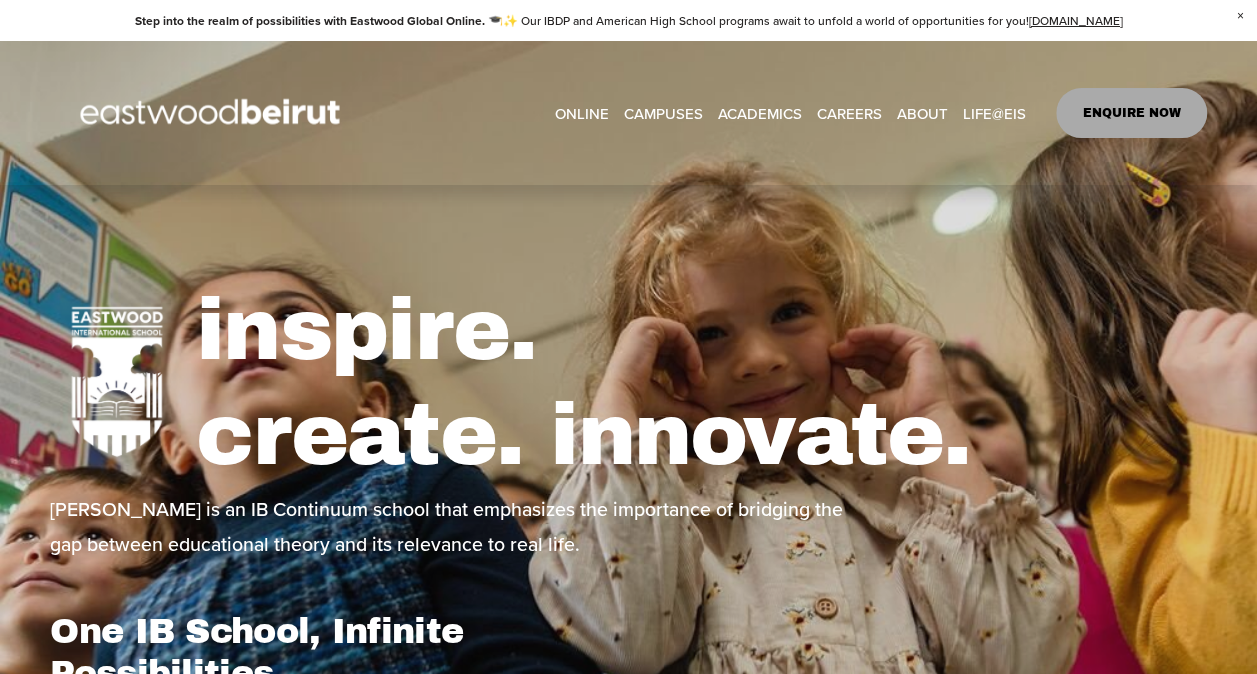 click at bounding box center (213, 113) 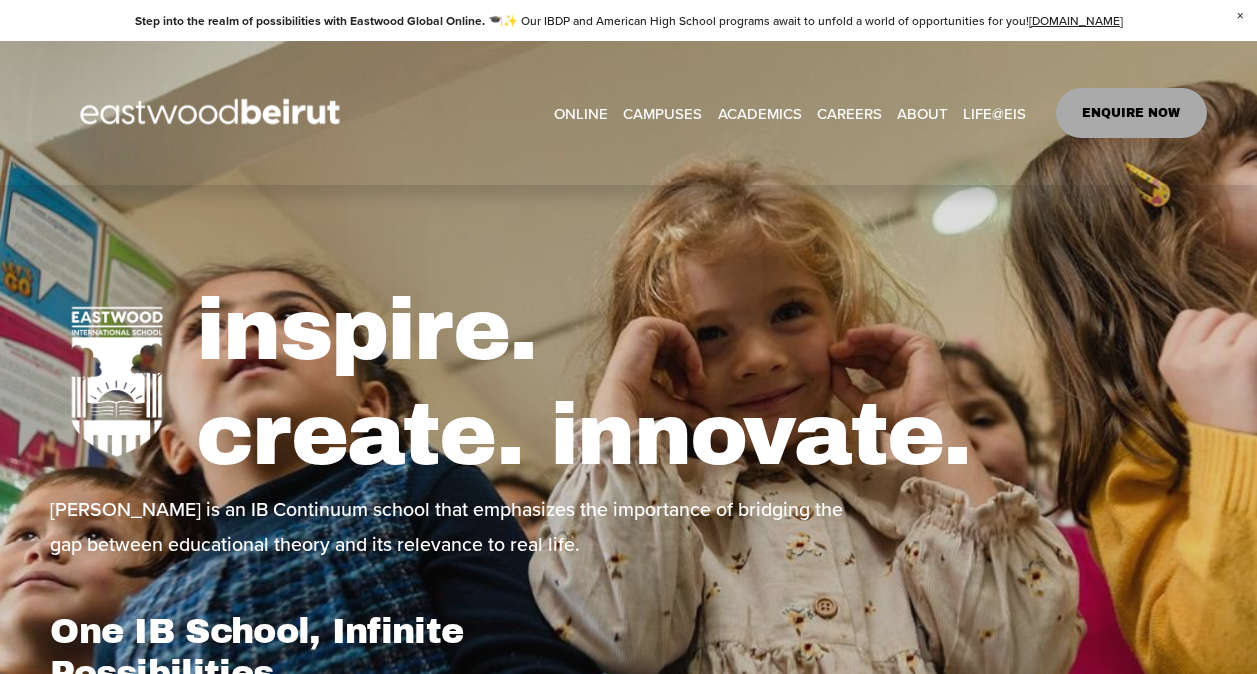 scroll, scrollTop: 0, scrollLeft: 0, axis: both 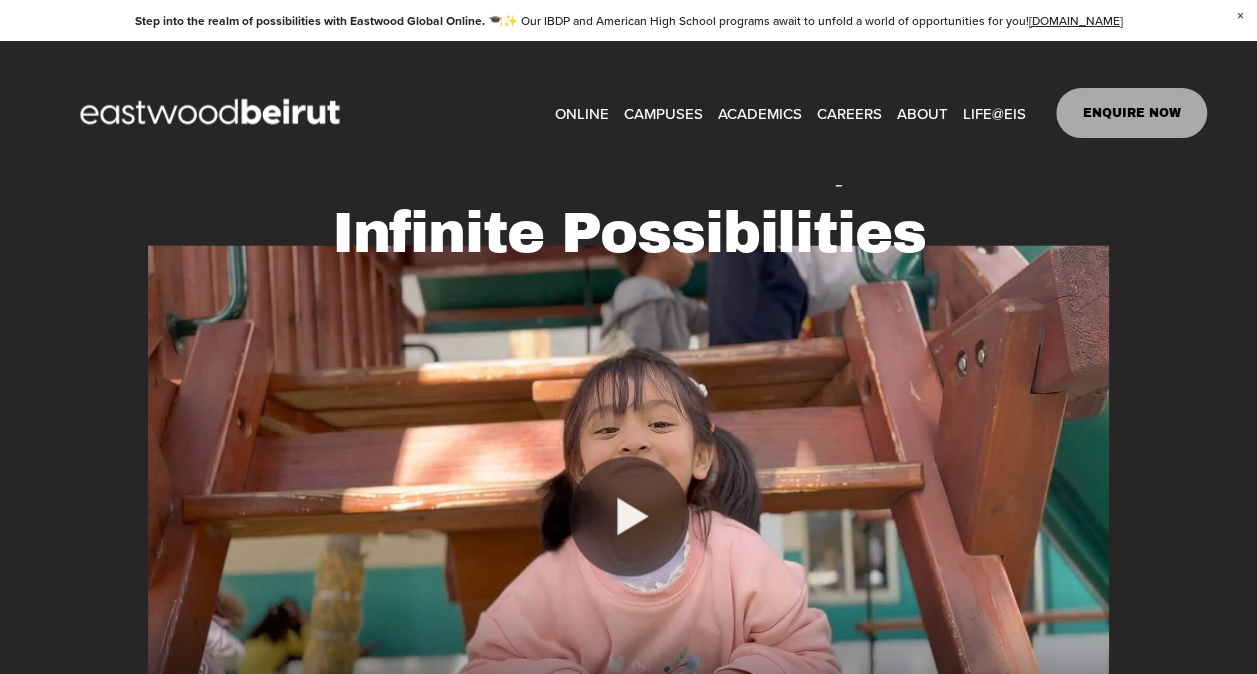click at bounding box center [629, 515] 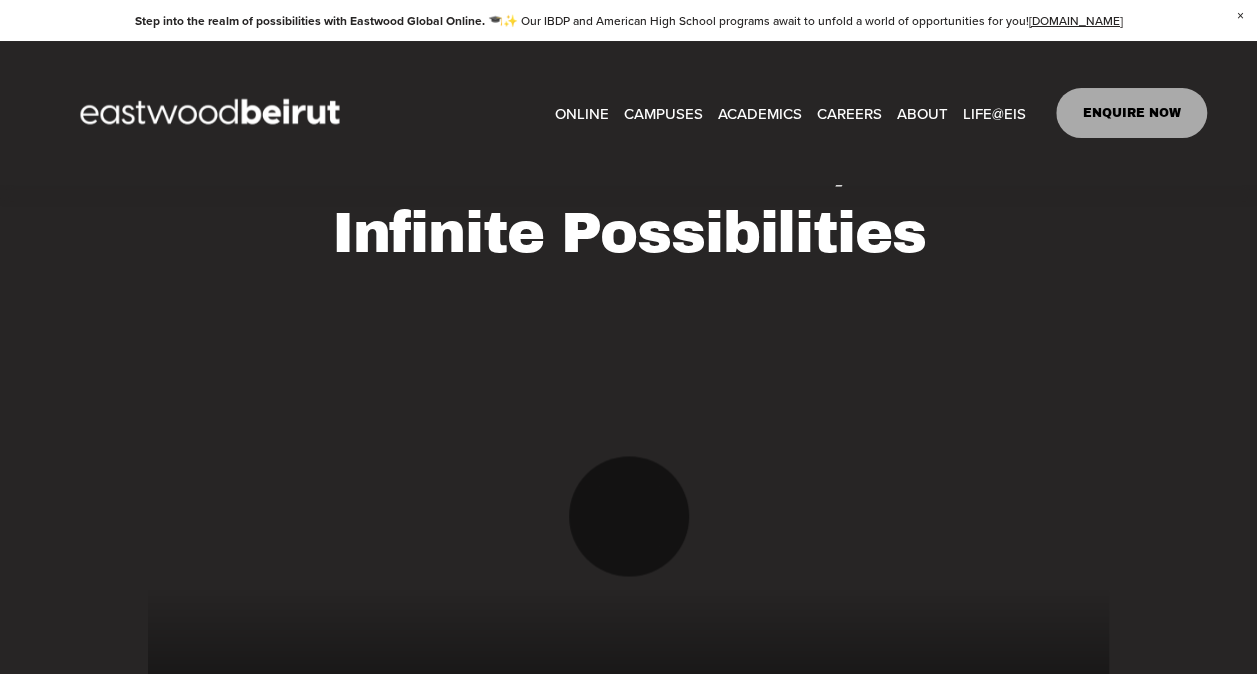 click at bounding box center (629, 515) 